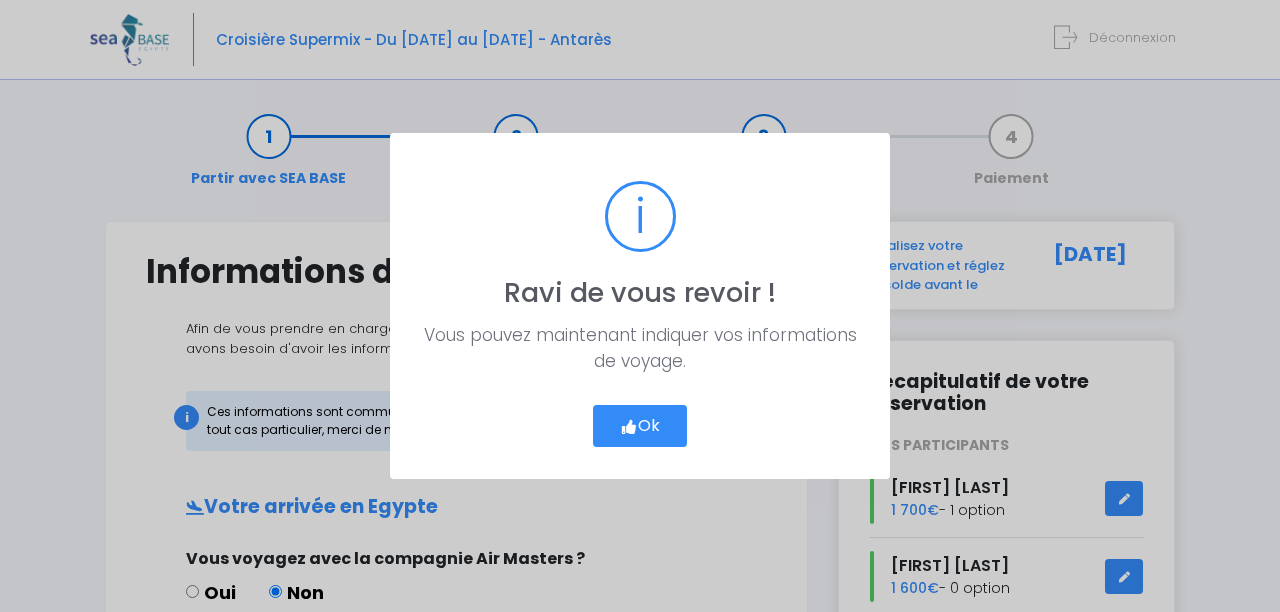 scroll, scrollTop: 0, scrollLeft: 0, axis: both 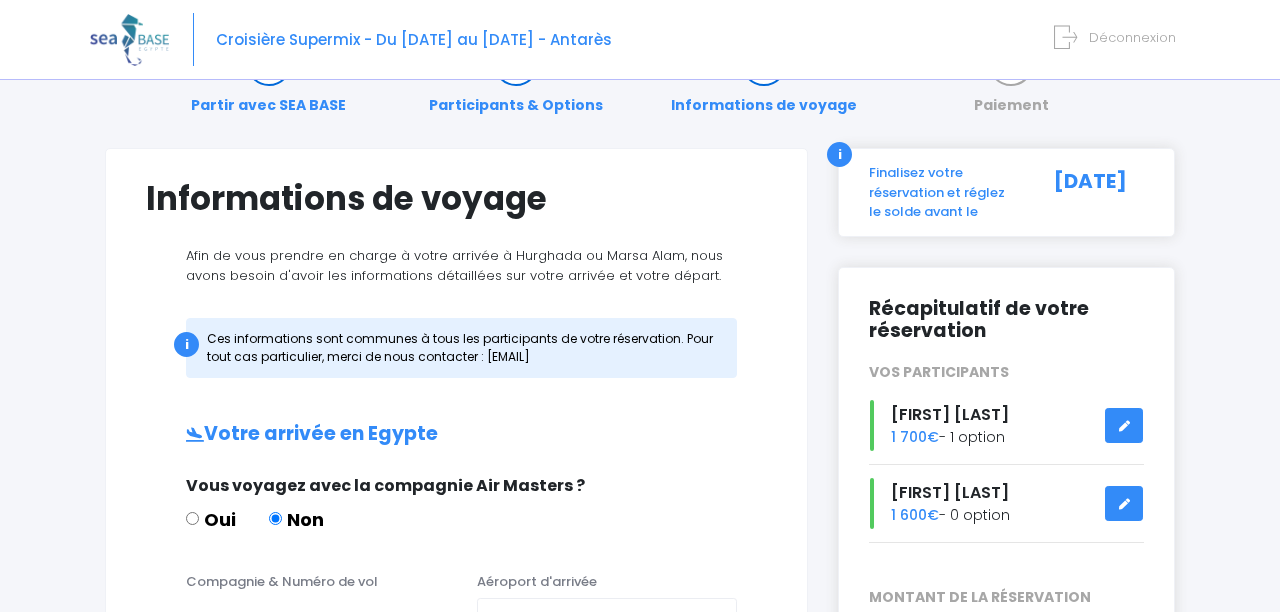 click at bounding box center (1124, 504) 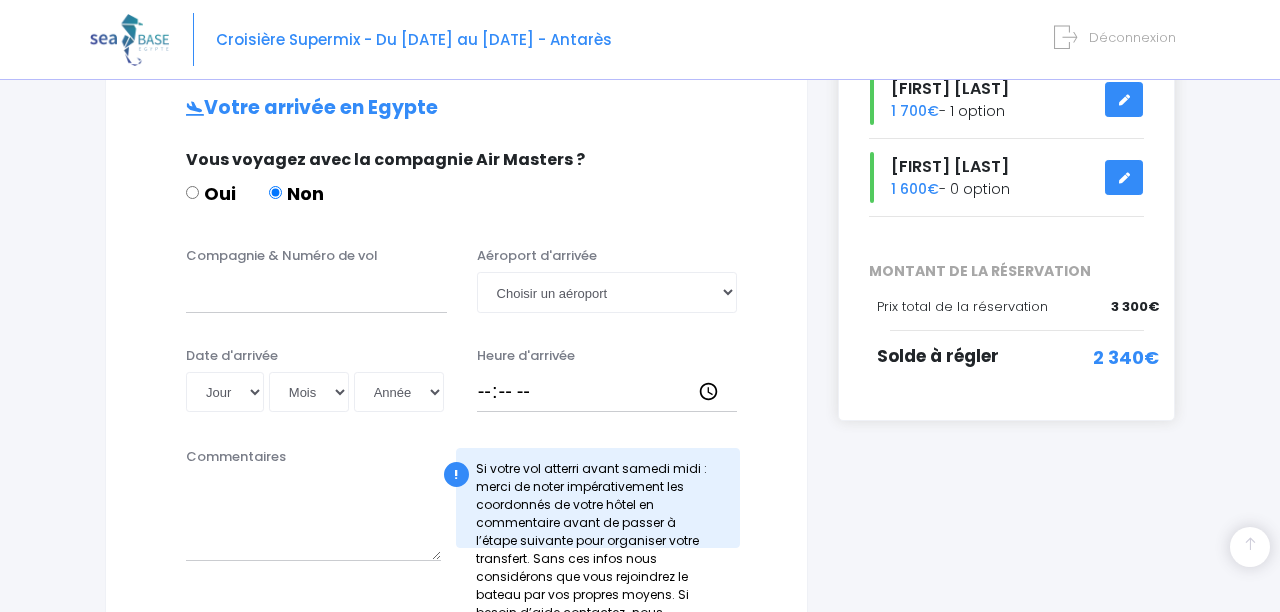 scroll, scrollTop: 400, scrollLeft: 0, axis: vertical 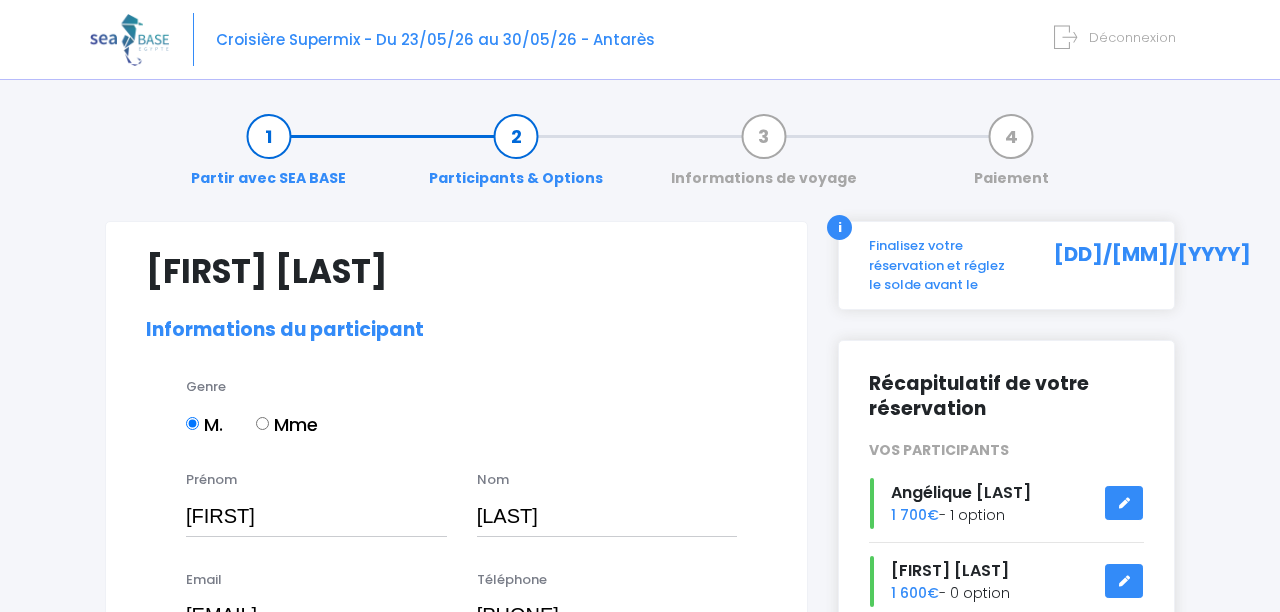 select on "N4" 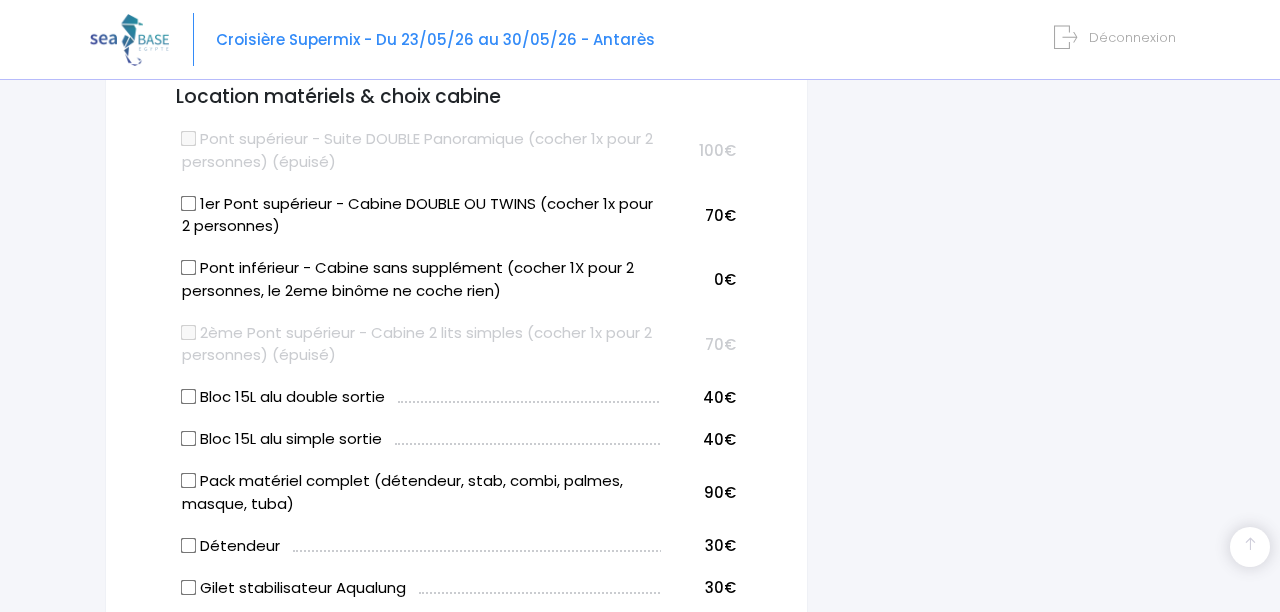 scroll, scrollTop: 1107, scrollLeft: 0, axis: vertical 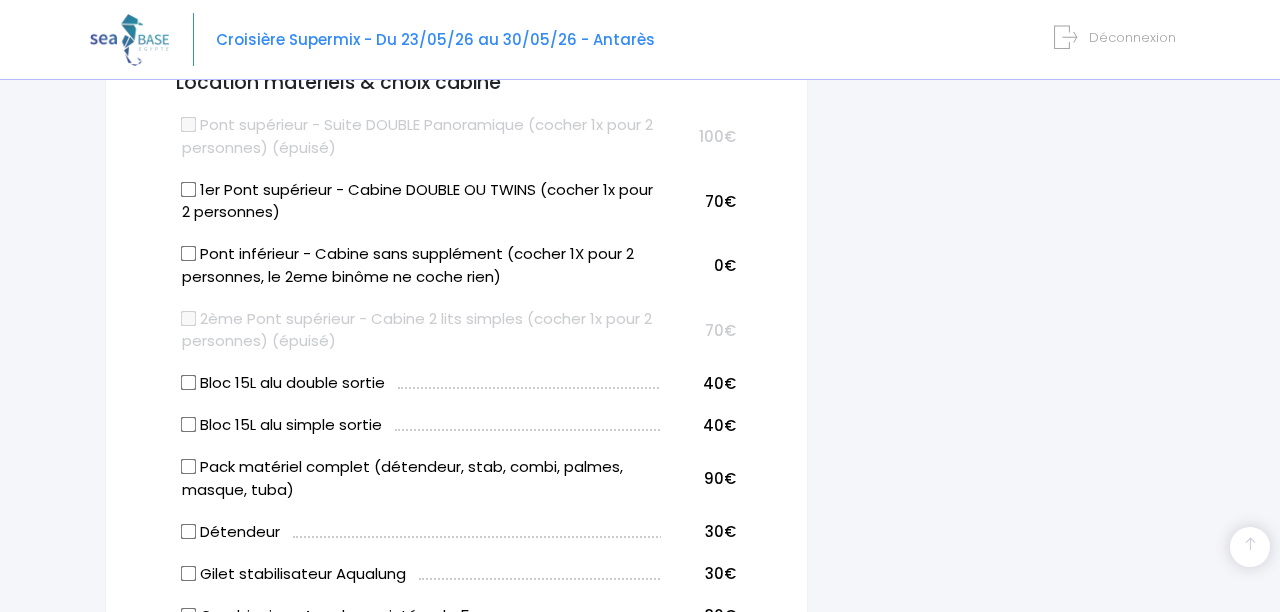click on "Bloc 15L alu simple sortie" at bounding box center [189, 425] 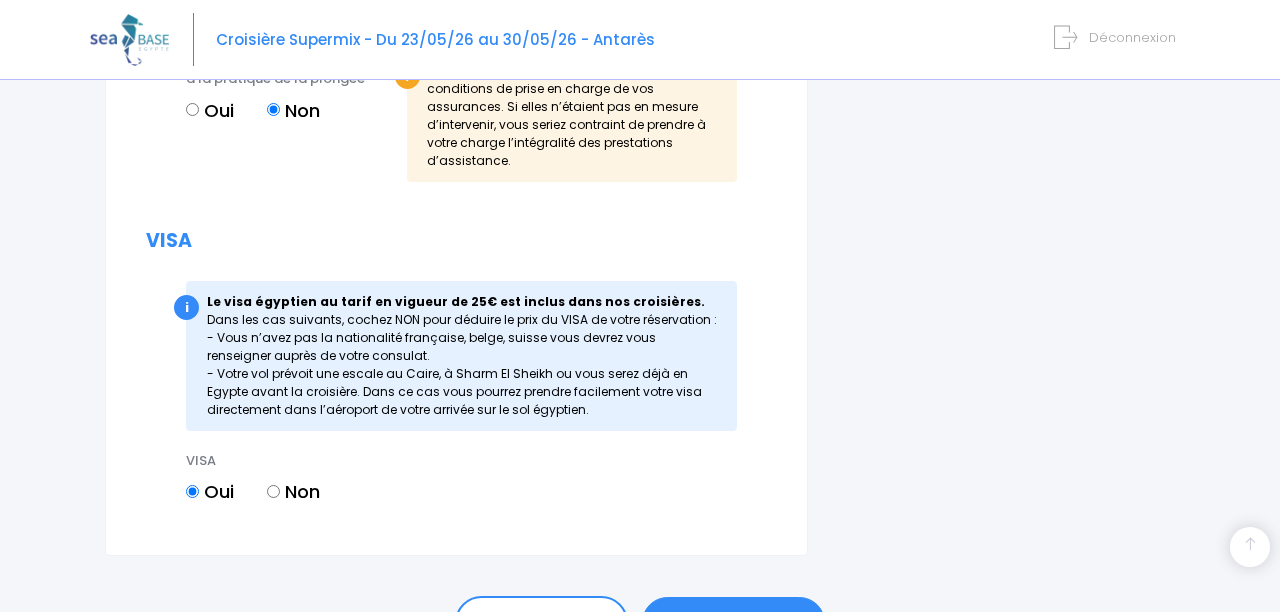 scroll, scrollTop: 2630, scrollLeft: 0, axis: vertical 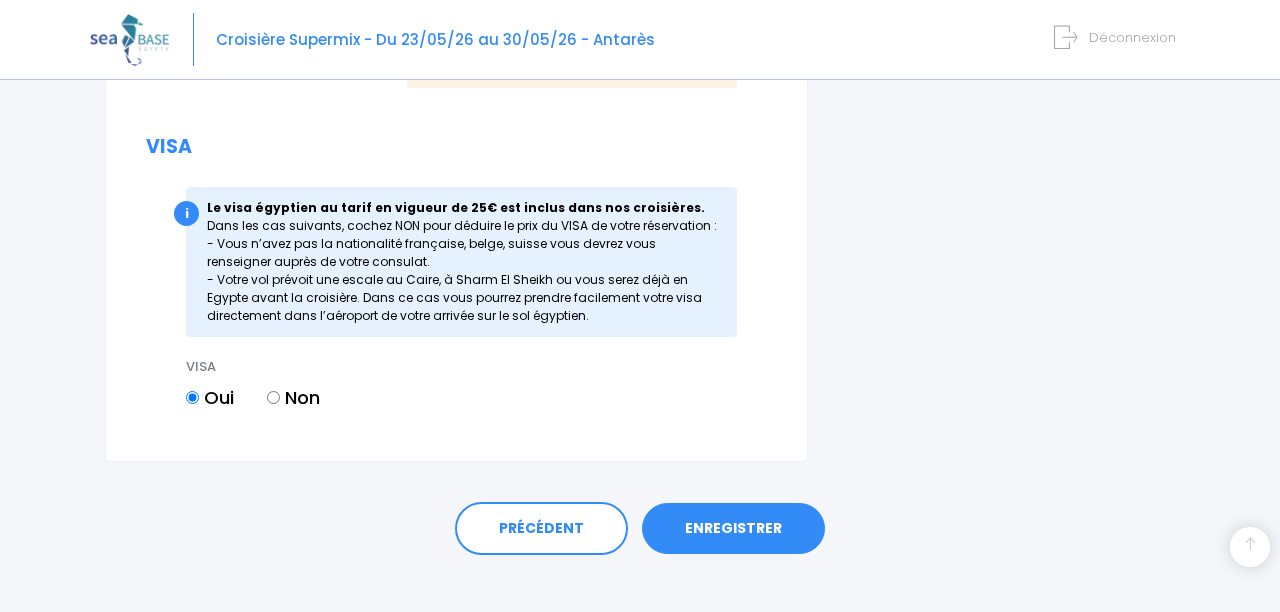 click on "ENREGISTRER" at bounding box center (733, 529) 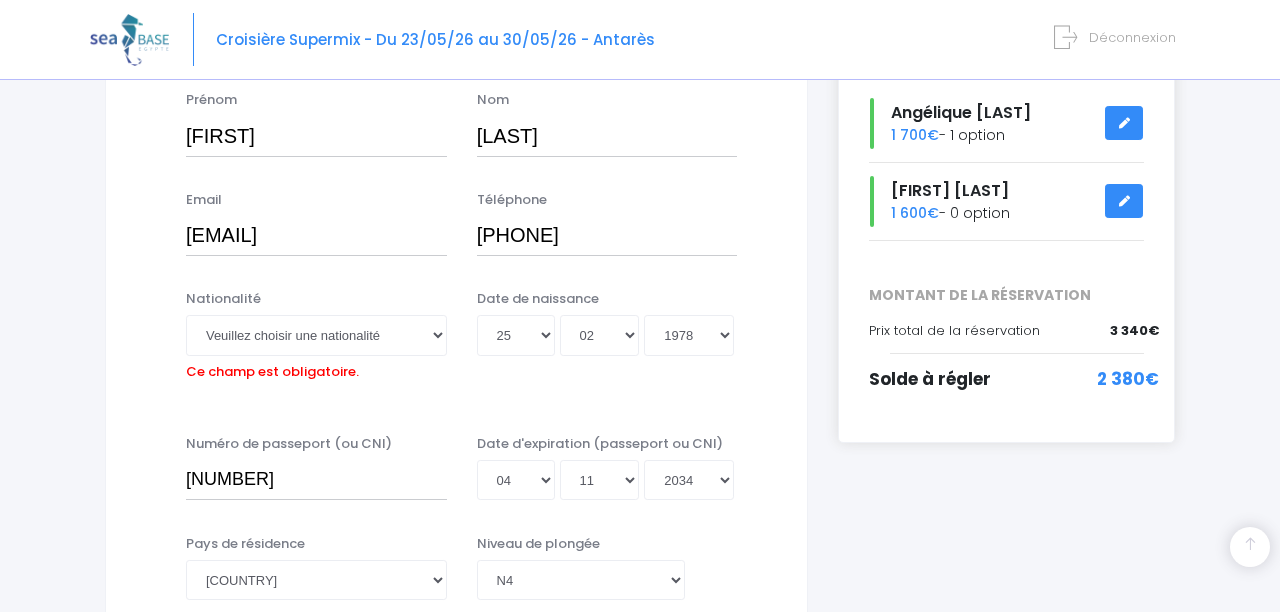 scroll, scrollTop: 369, scrollLeft: 0, axis: vertical 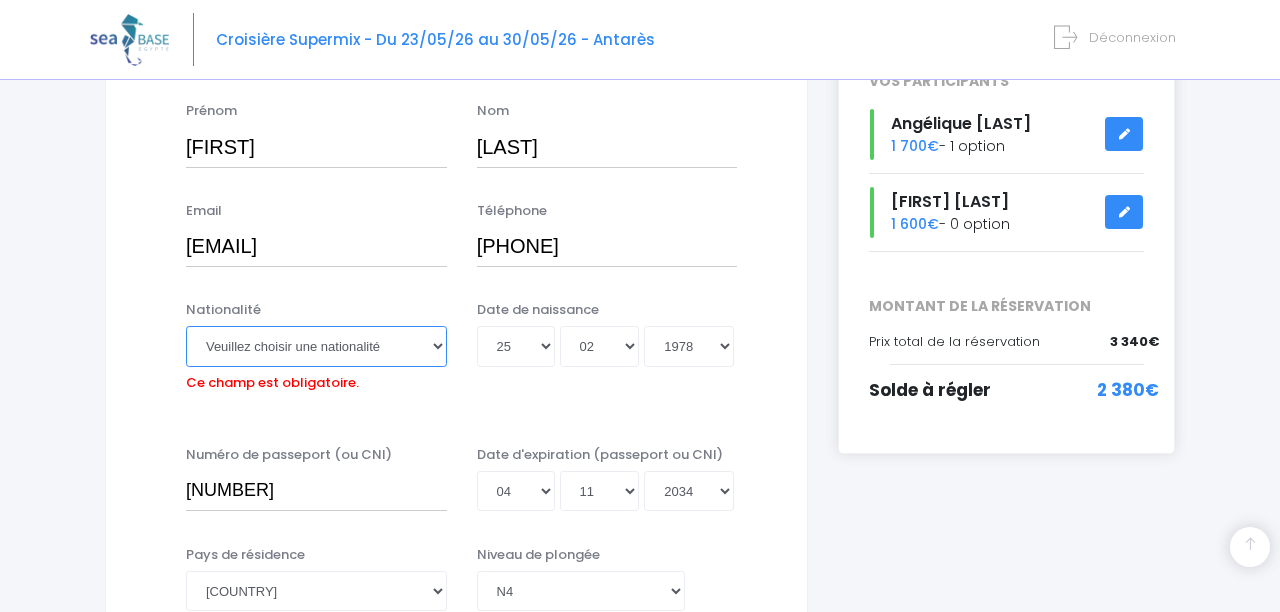 click on "Veuillez choisir une nationalité
[NATIONALITY]
[NATIONALITY]
[NATIONALITY]
[NATIONALITY]
[NATIONALITY]
[NATIONALITY]
[NATIONALITY]
[NATIONALITY]
[NATIONALITY]
[NATIONALITY]
[NATIONALITY]
[NATIONALITY]
[NATIONALITY]
[NATIONALITY]
[NATIONALITY]
[NATIONALITY]
[NATIONALITY]
[NATIONALITY]
[NATIONALITY]" at bounding box center (316, 346) 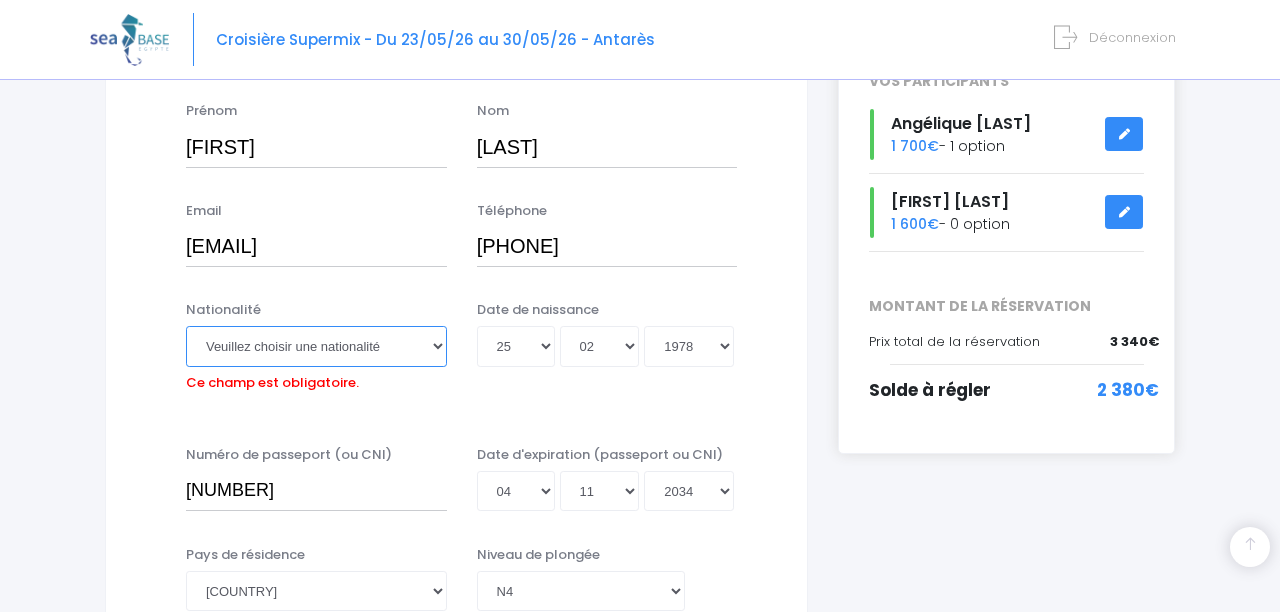 click on "Veuillez choisir une nationalité
[NATIONALITY]
[NATIONALITY]
[NATIONALITY]
[NATIONALITY]
[NATIONALITY]
[NATIONALITY]
[NATIONALITY]
[NATIONALITY]
[NATIONALITY]
[NATIONALITY]
[NATIONALITY]
[NATIONALITY]
[NATIONALITY]
[NATIONALITY]
[NATIONALITY]
[NATIONALITY]
[NATIONALITY]
[NATIONALITY]
[NATIONALITY]" at bounding box center [316, 346] 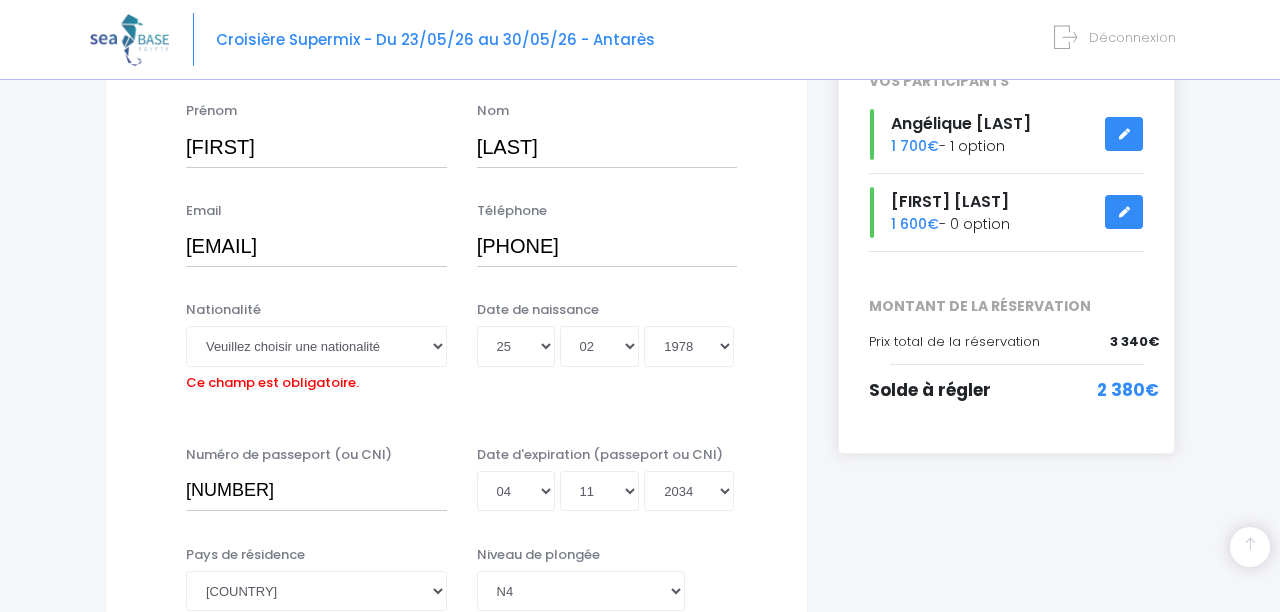 click on "Pays de résidence
Afghanistan
Afrique du Sud
Albanie
Algérie
Allemagne
Andorre
Angola
Anguilla
Antarctique Antigua-et-Barbuda Arabie saoudite Argentine Arménie Aruba Chili" at bounding box center [316, 578] 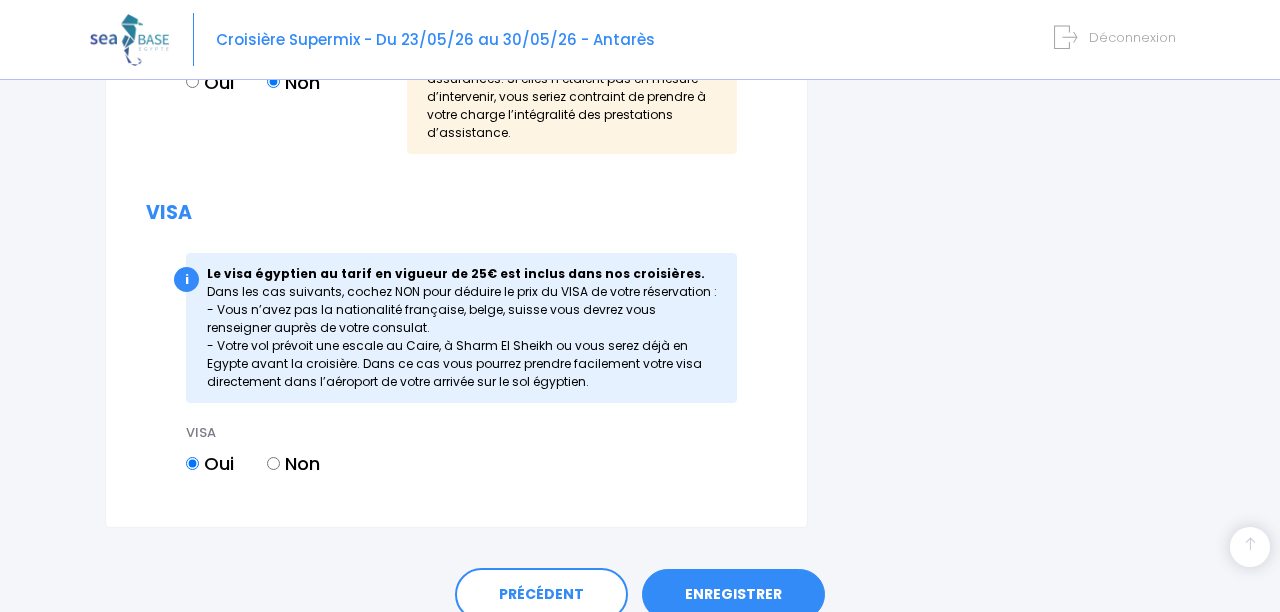 scroll, scrollTop: 2630, scrollLeft: 0, axis: vertical 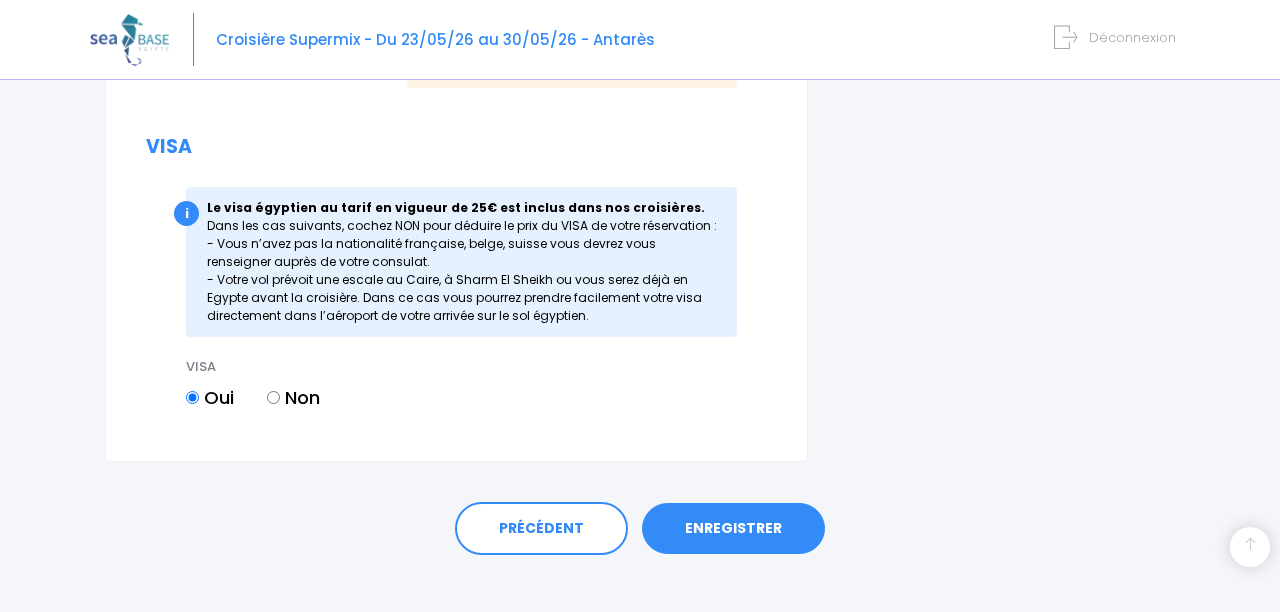 click on "ENREGISTRER" at bounding box center [733, 529] 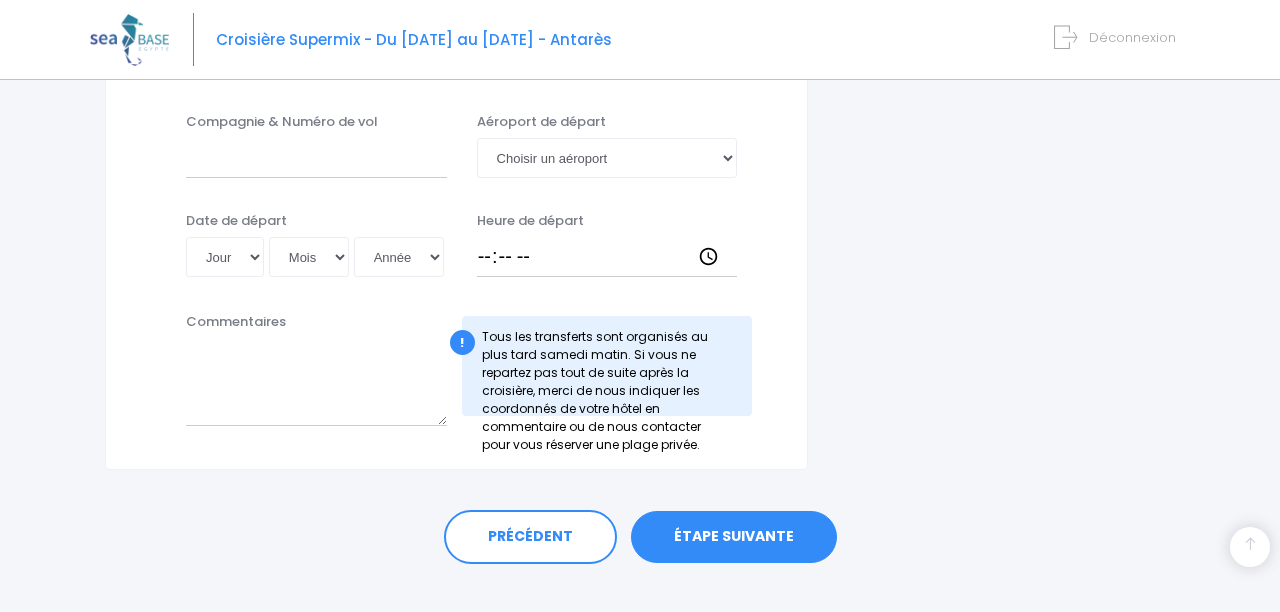 scroll, scrollTop: 1085, scrollLeft: 0, axis: vertical 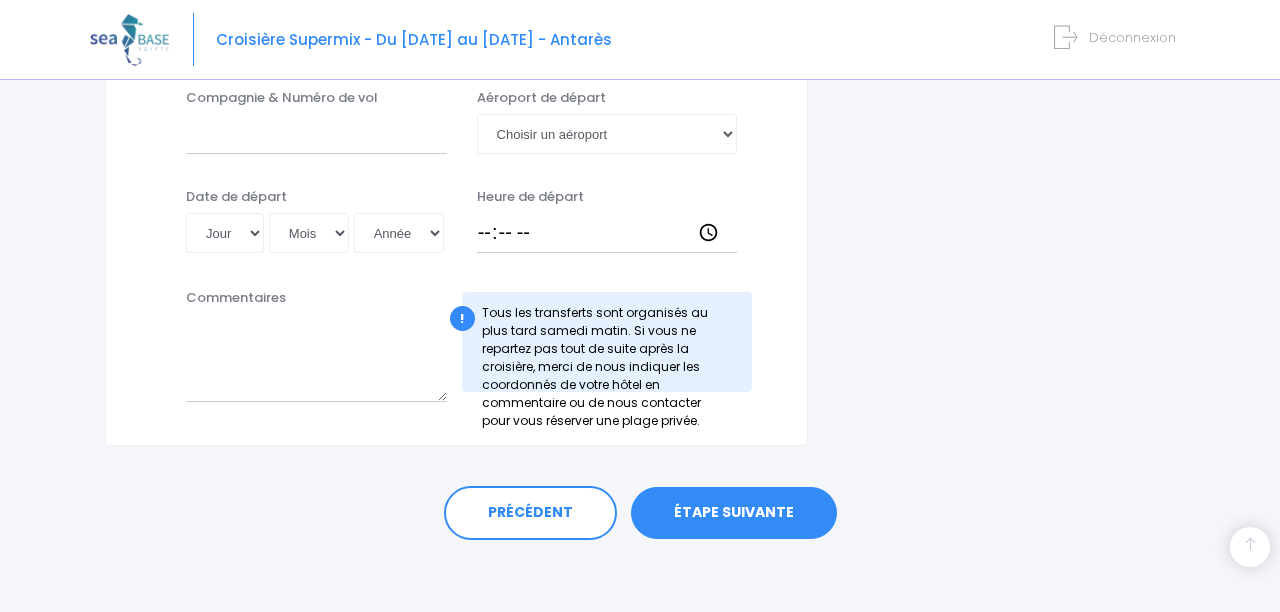 click on "ÉTAPE SUIVANTE" at bounding box center [734, 513] 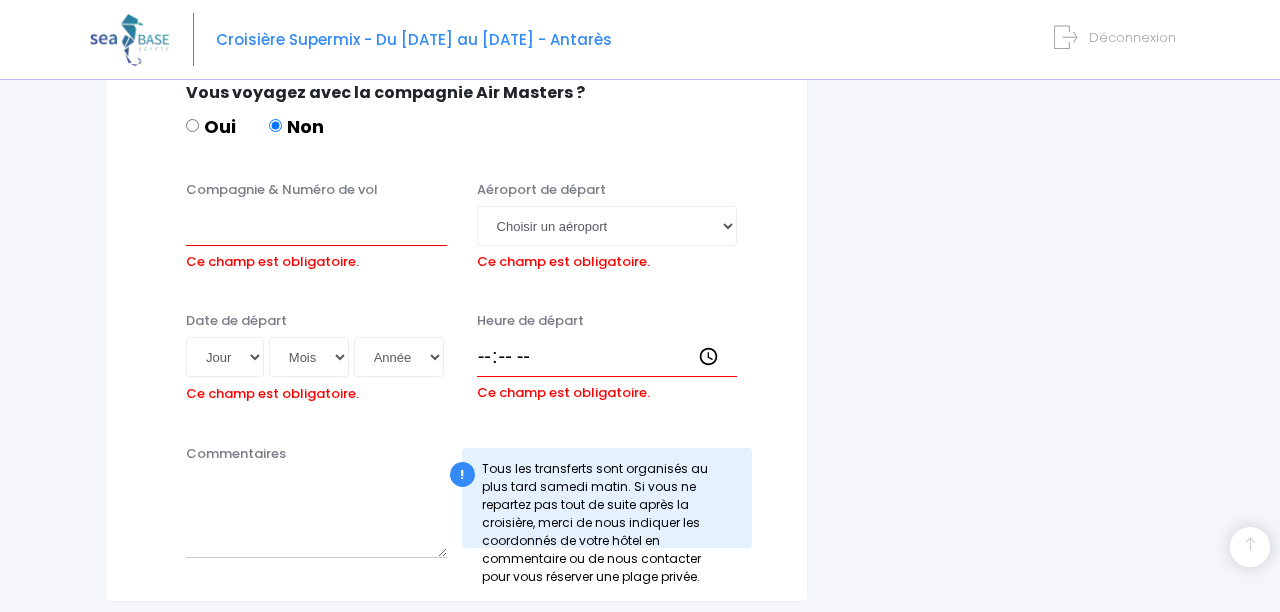 scroll, scrollTop: 1211, scrollLeft: 0, axis: vertical 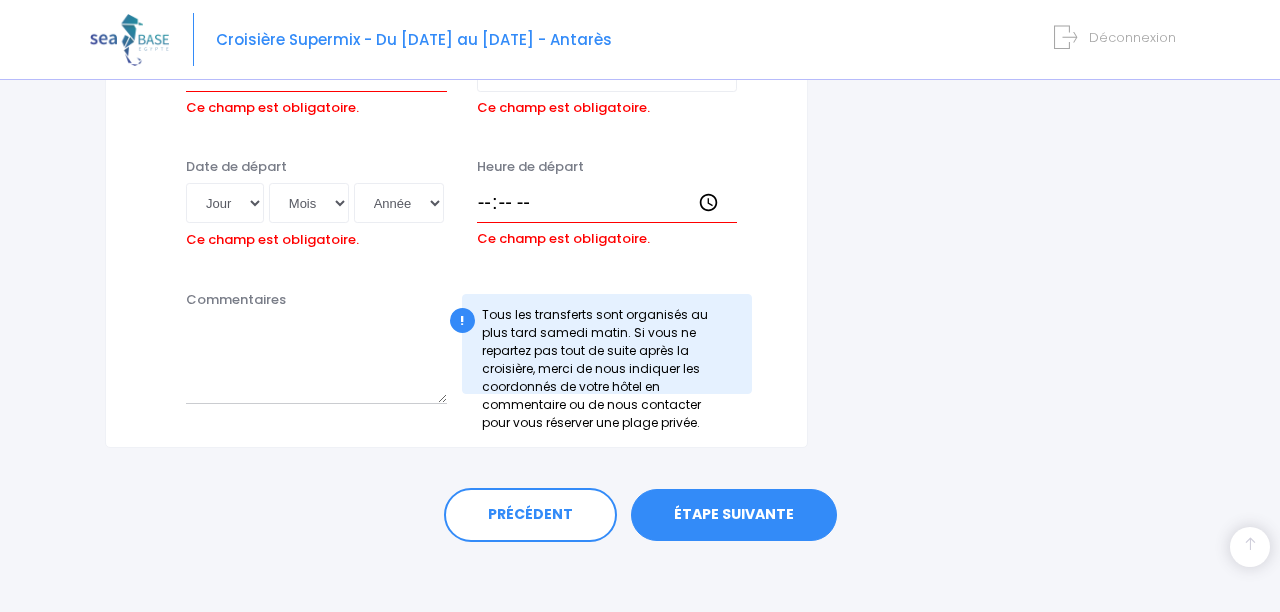 click on "ÉTAPE SUIVANTE" at bounding box center [734, 515] 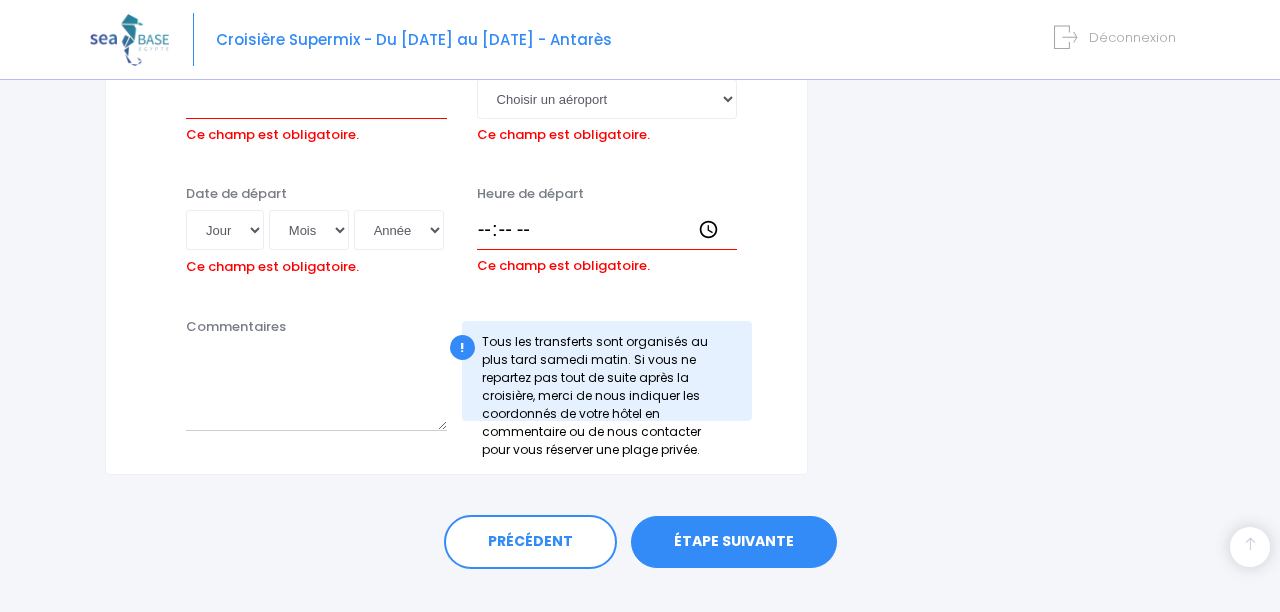 scroll, scrollTop: 1211, scrollLeft: 0, axis: vertical 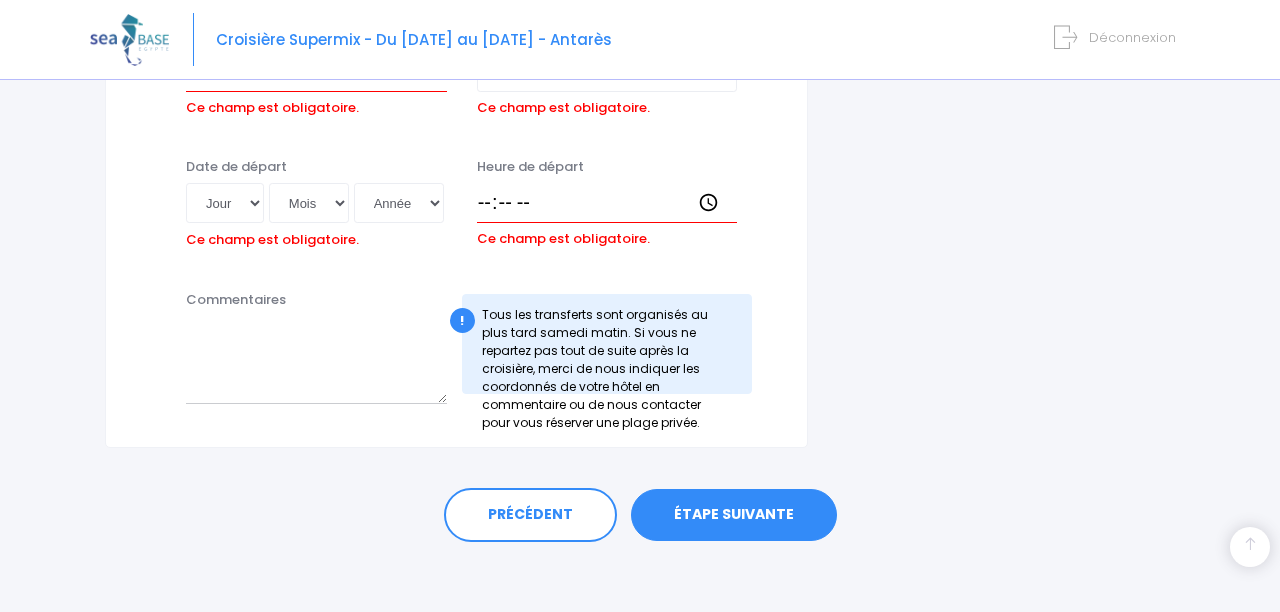 click on "ÉTAPE SUIVANTE" at bounding box center (734, 515) 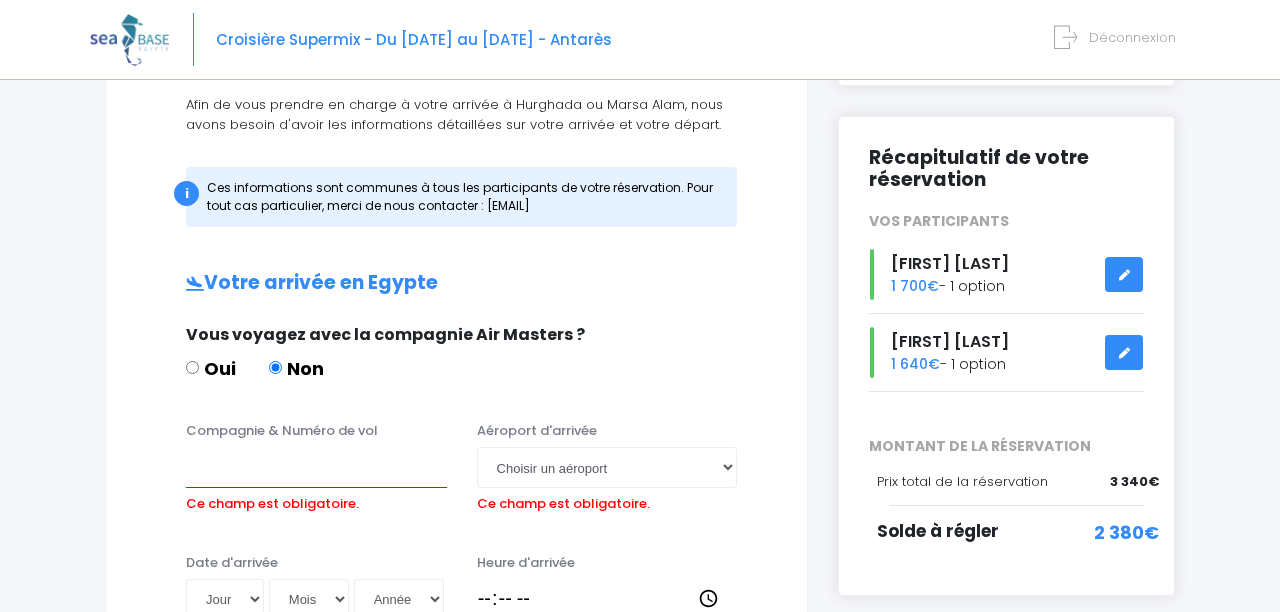 scroll, scrollTop: 238, scrollLeft: 0, axis: vertical 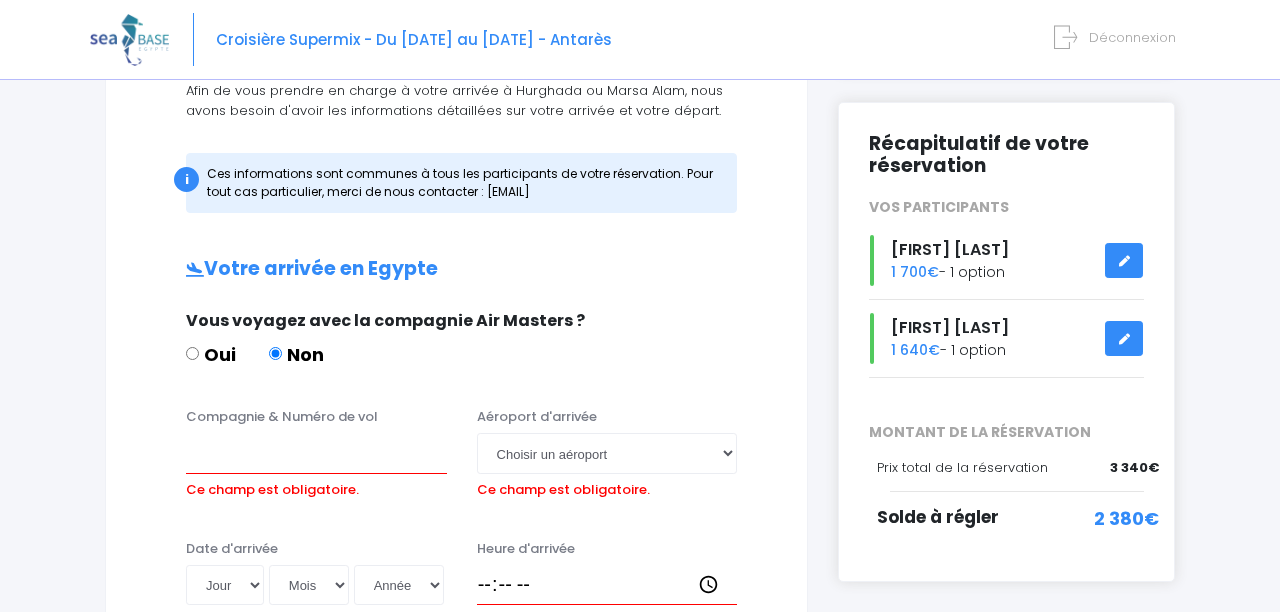 click on "Non" at bounding box center (296, 354) 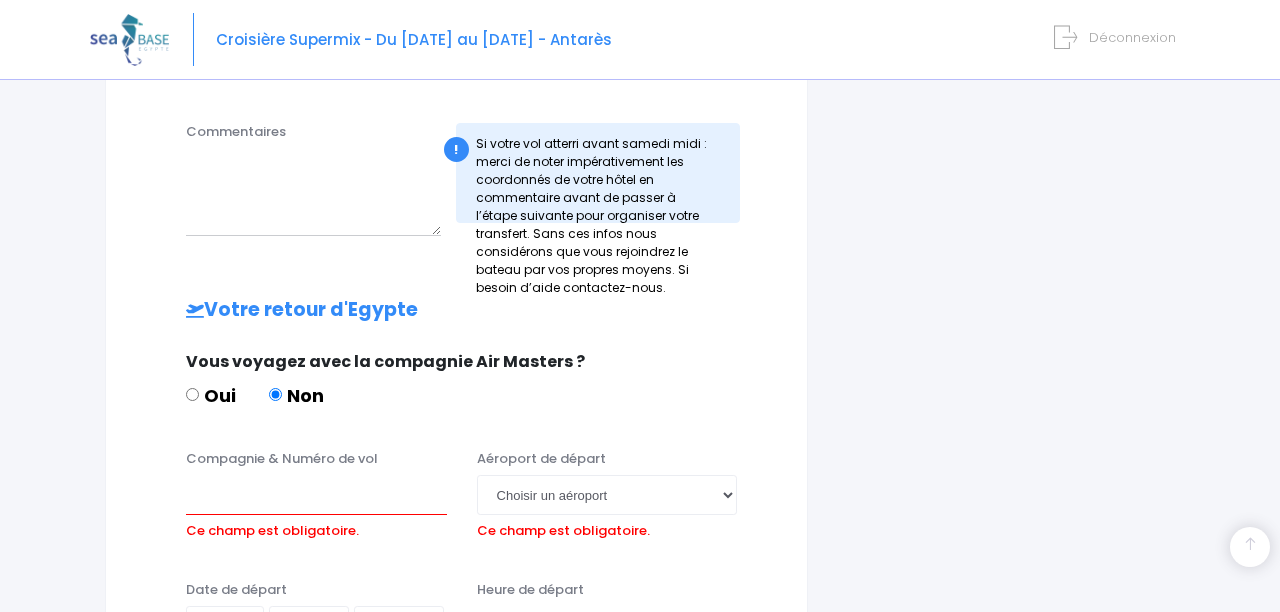 scroll, scrollTop: 794, scrollLeft: 0, axis: vertical 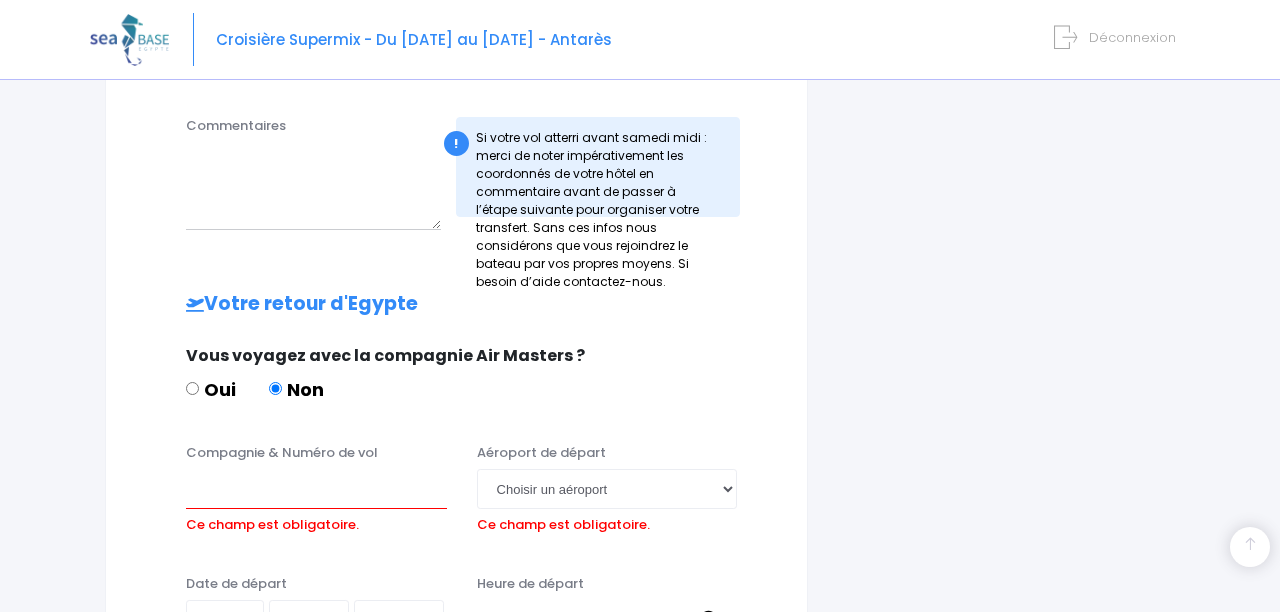click on "Non" at bounding box center [296, 389] 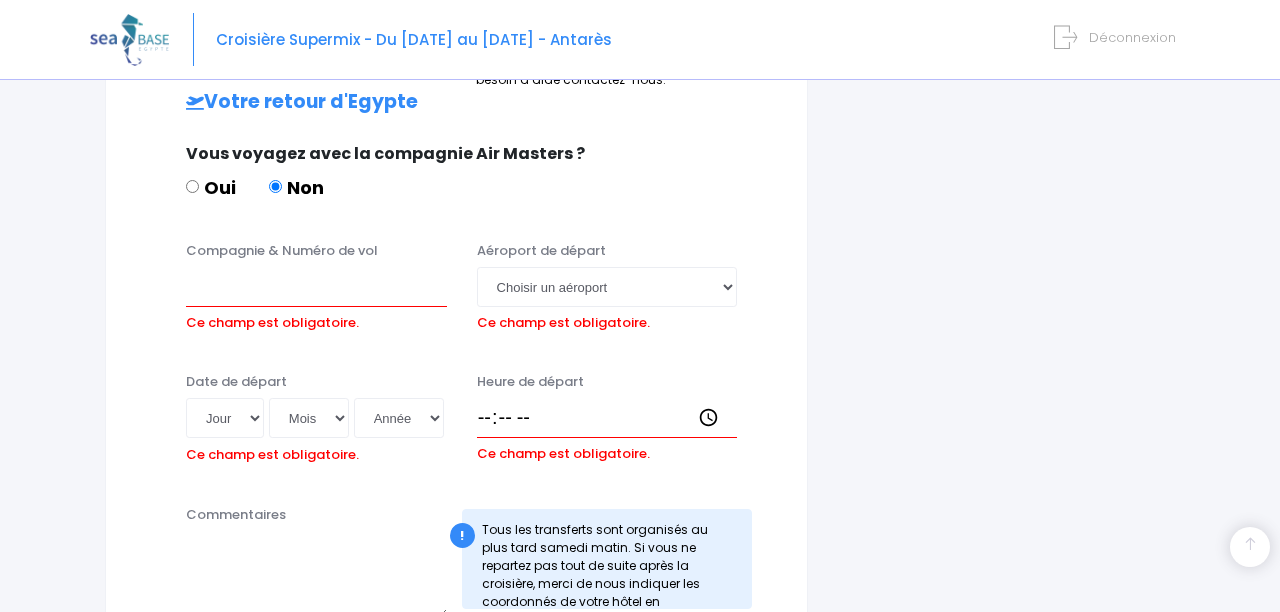 scroll, scrollTop: 1211, scrollLeft: 0, axis: vertical 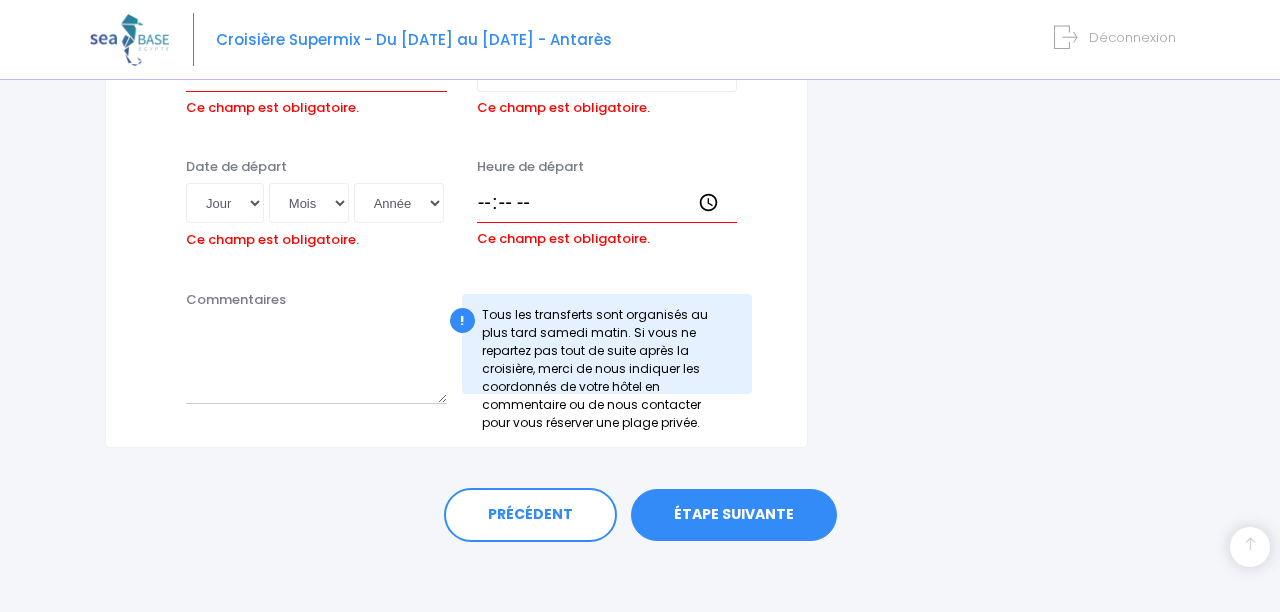 click on "ÉTAPE SUIVANTE" at bounding box center (734, 515) 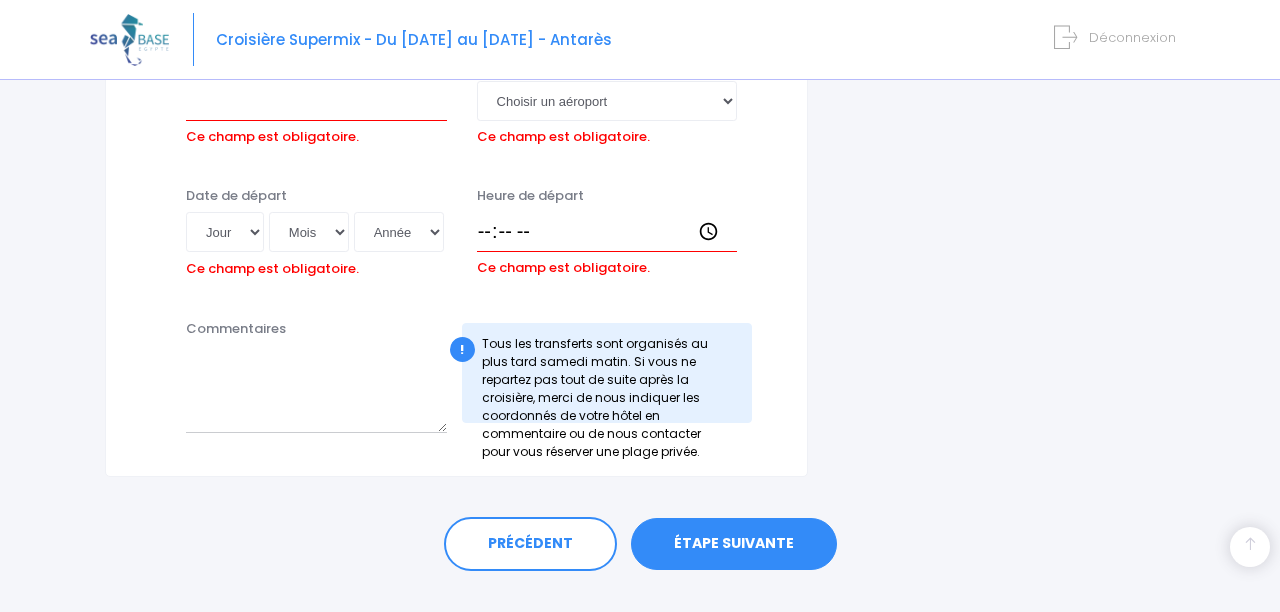 scroll, scrollTop: 1211, scrollLeft: 0, axis: vertical 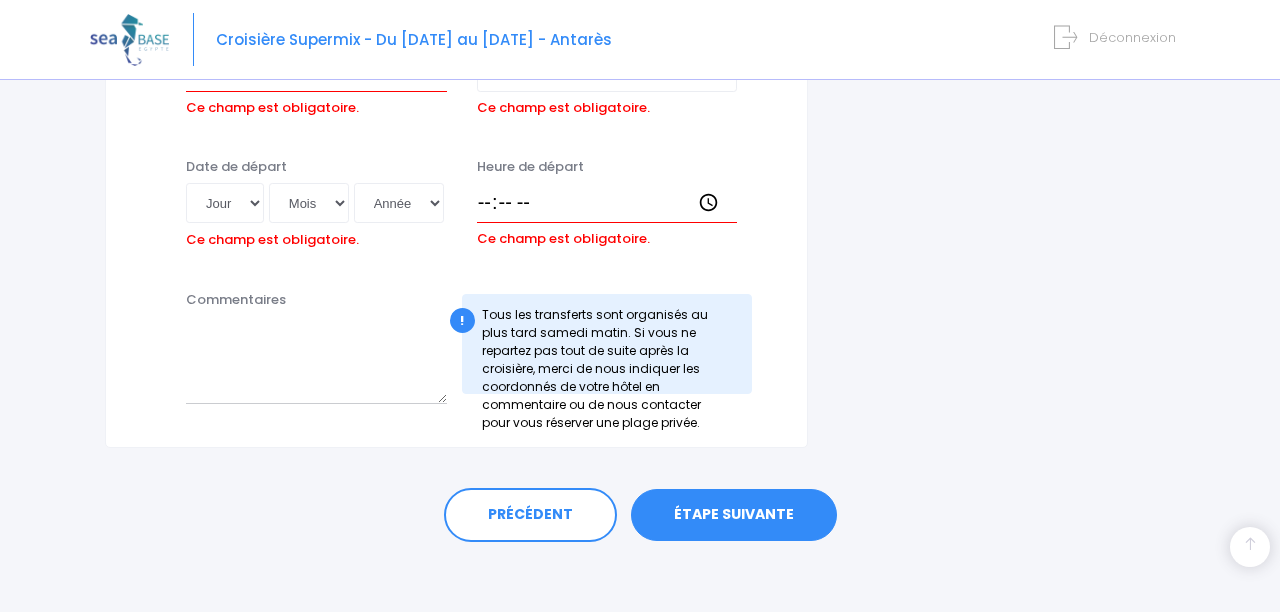 click on "ÉTAPE SUIVANTE" at bounding box center [734, 515] 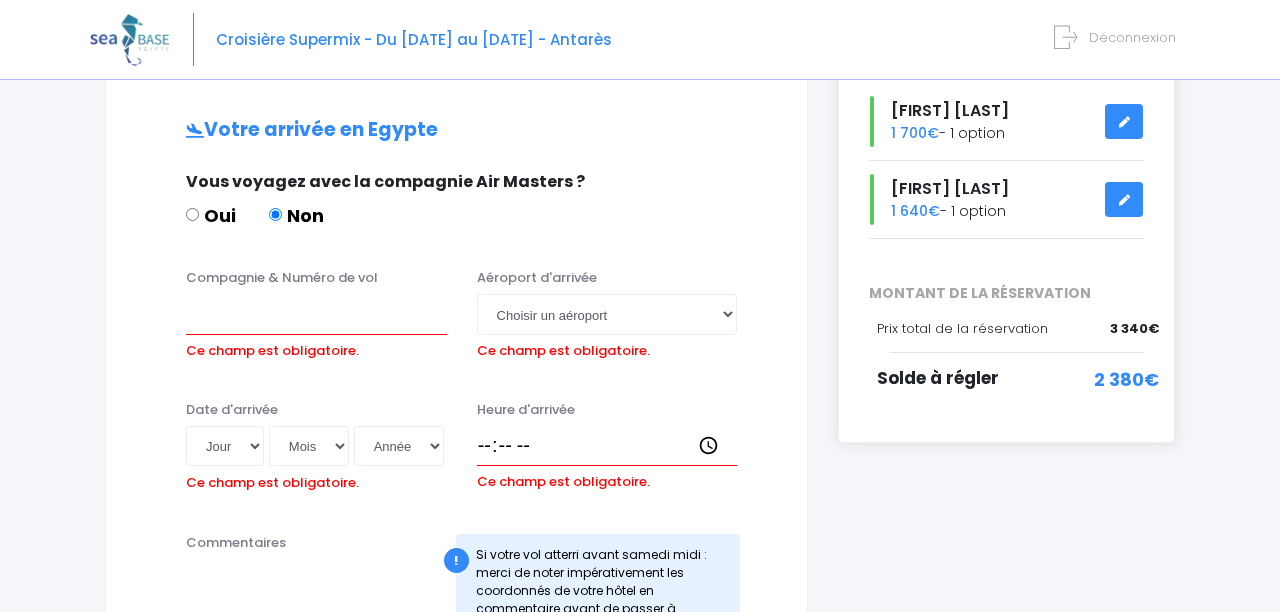 scroll, scrollTop: 0, scrollLeft: 0, axis: both 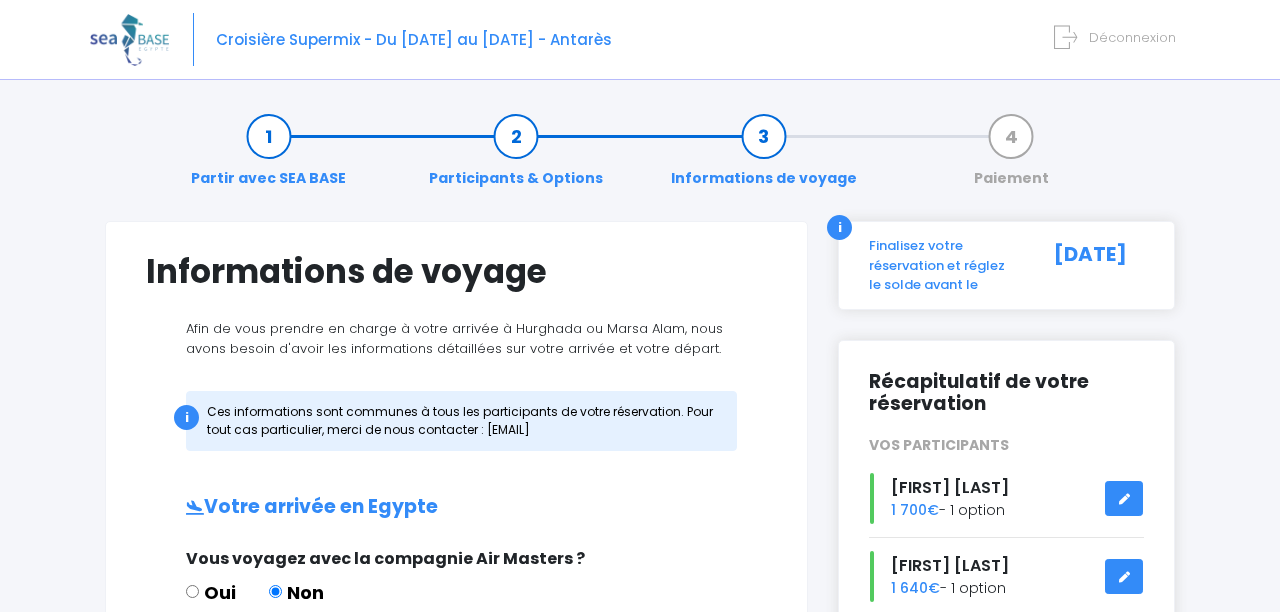 click on "Paiement" at bounding box center [1011, 157] 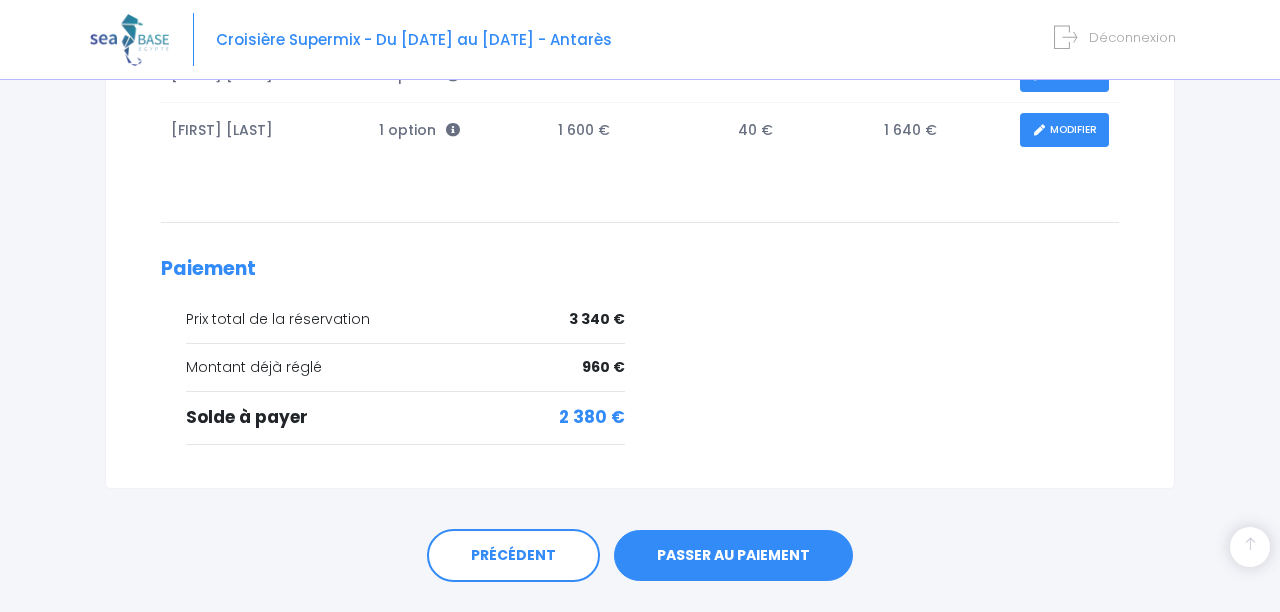 scroll, scrollTop: 480, scrollLeft: 0, axis: vertical 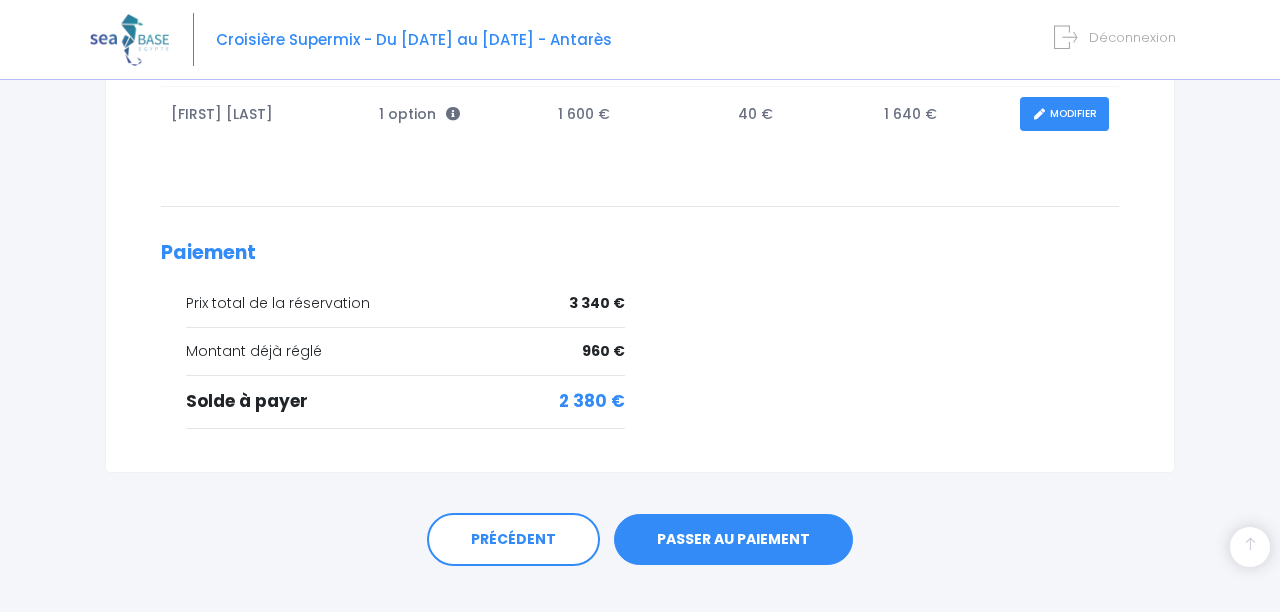click on "PASSER AU PAIEMENT" at bounding box center [733, 540] 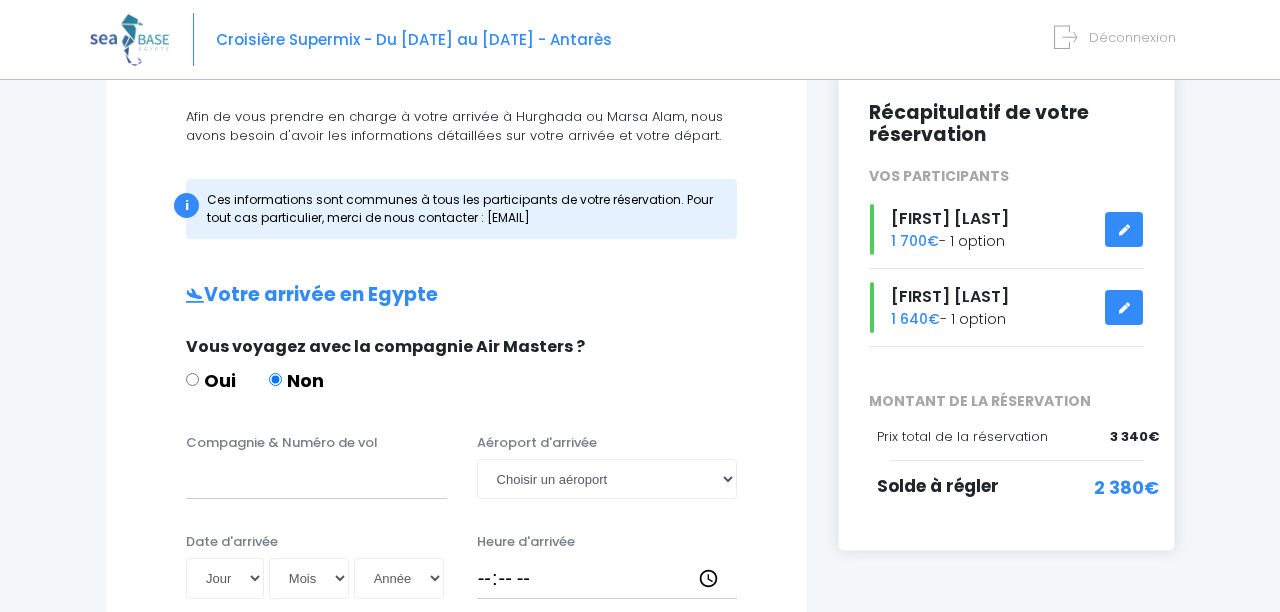 scroll, scrollTop: 0, scrollLeft: 0, axis: both 